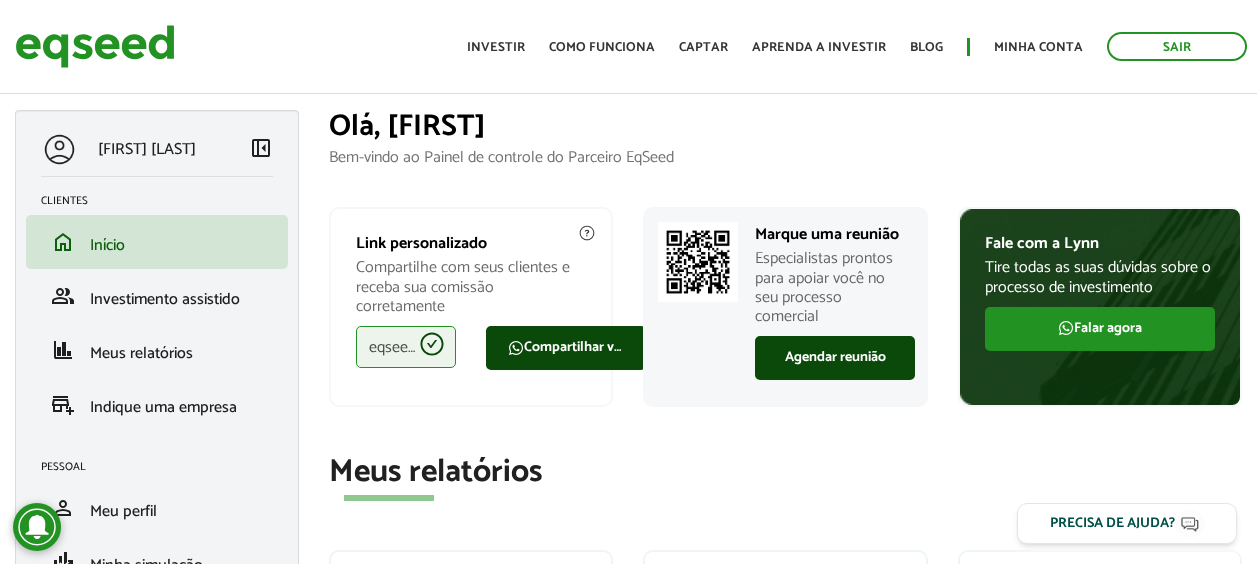 scroll, scrollTop: 0, scrollLeft: 0, axis: both 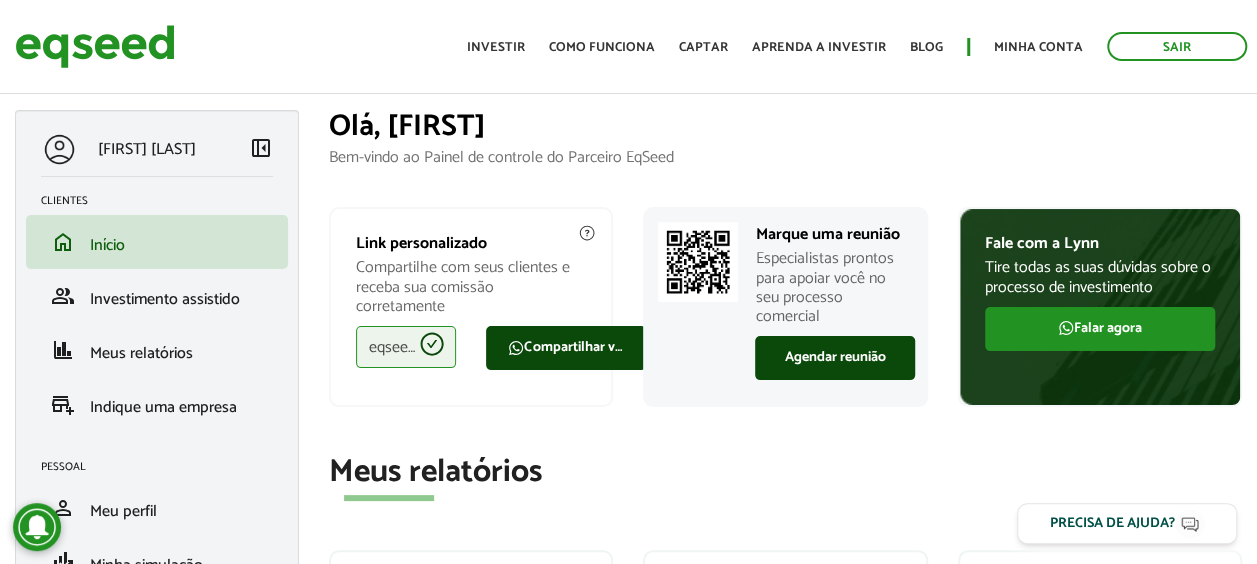 click on "eqseed.com/a/is/vitor.botelho" at bounding box center (406, 347) 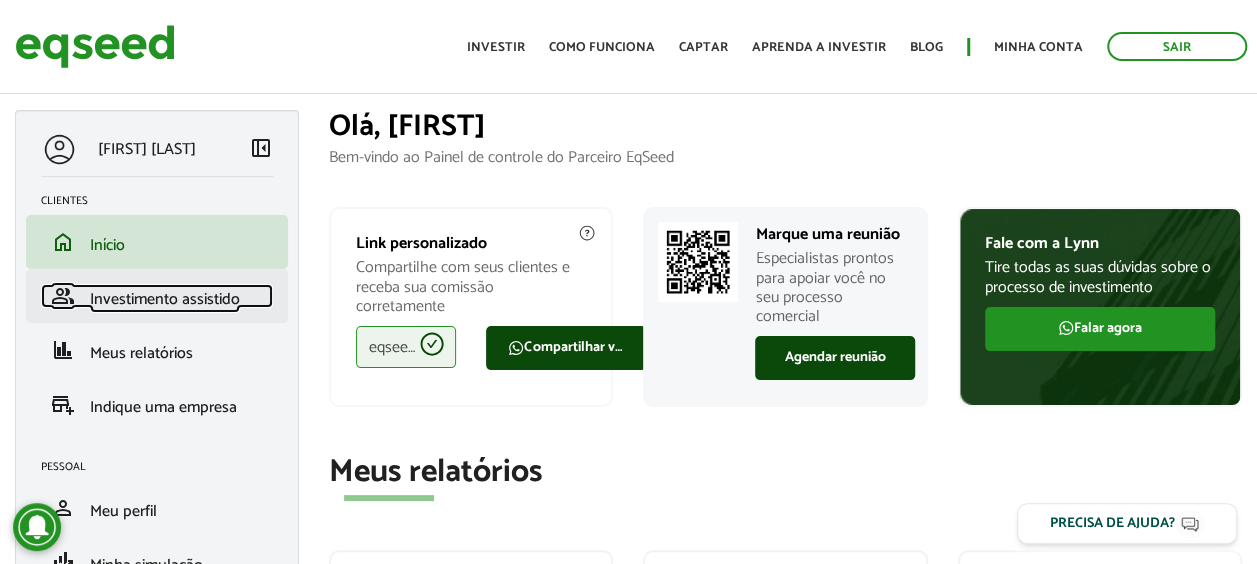 click on "Investimento assistido" at bounding box center [165, 299] 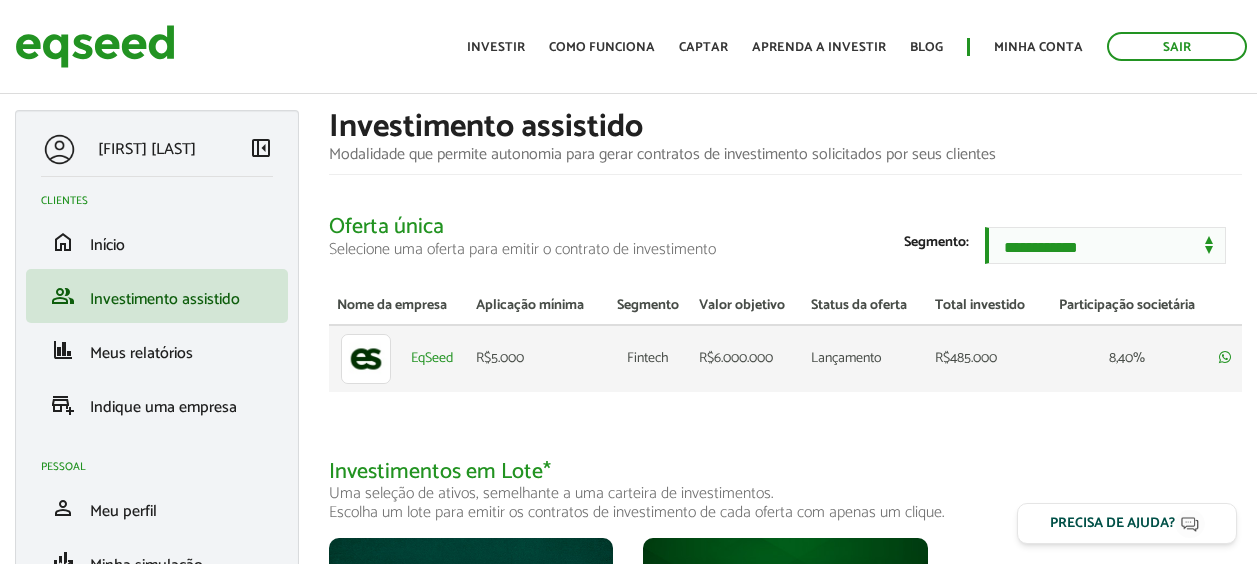 scroll, scrollTop: 0, scrollLeft: 0, axis: both 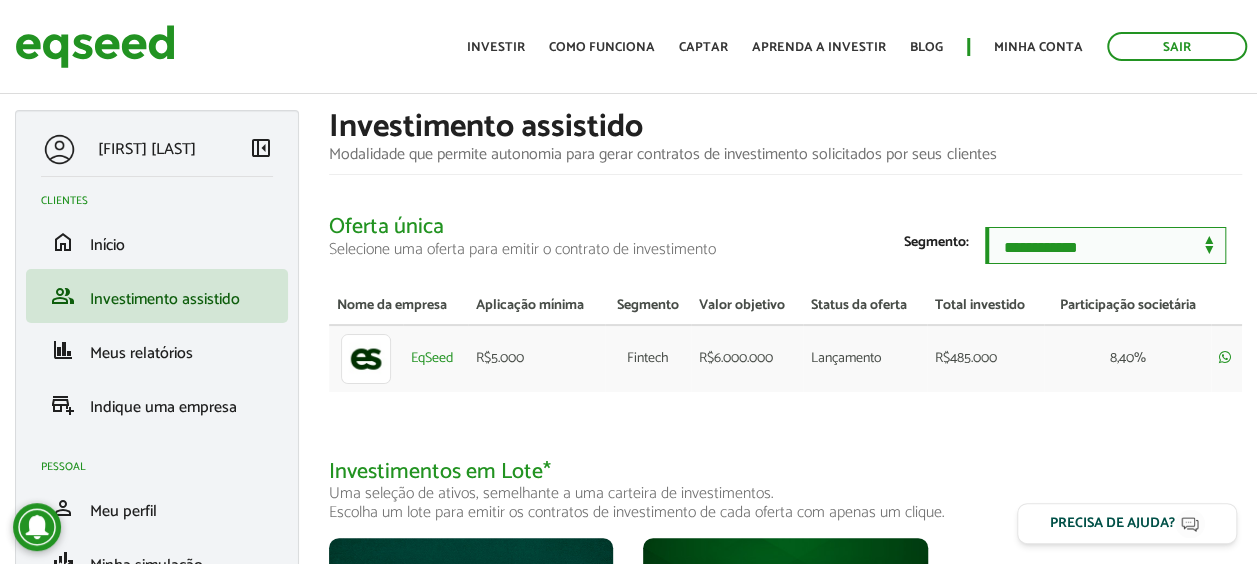 click on "**********" at bounding box center (1105, 245) 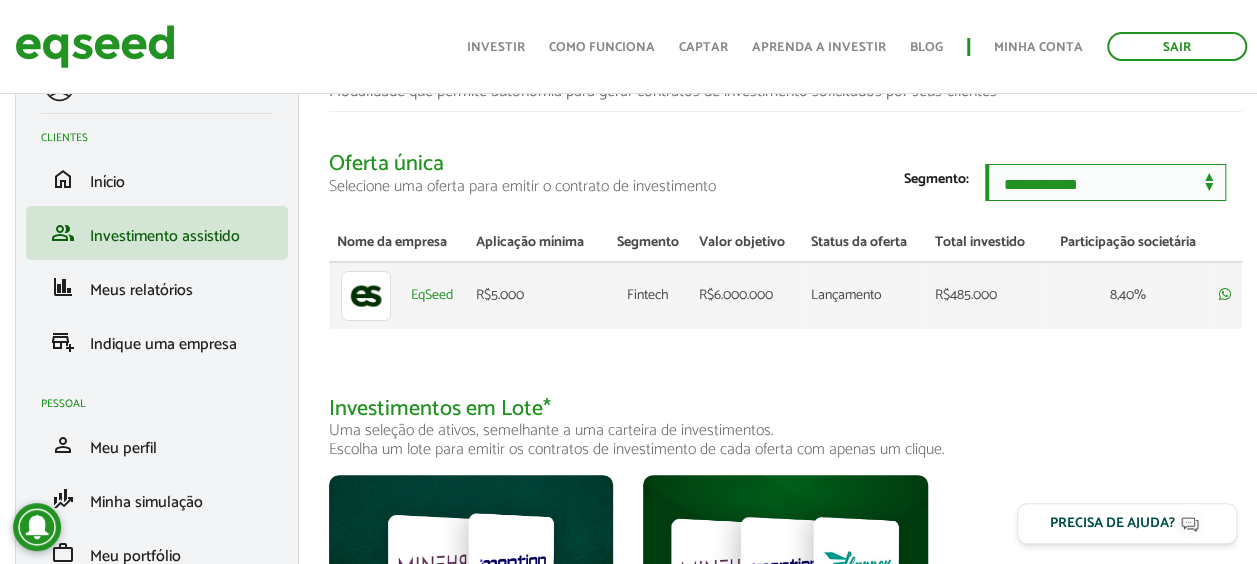 scroll, scrollTop: 0, scrollLeft: 0, axis: both 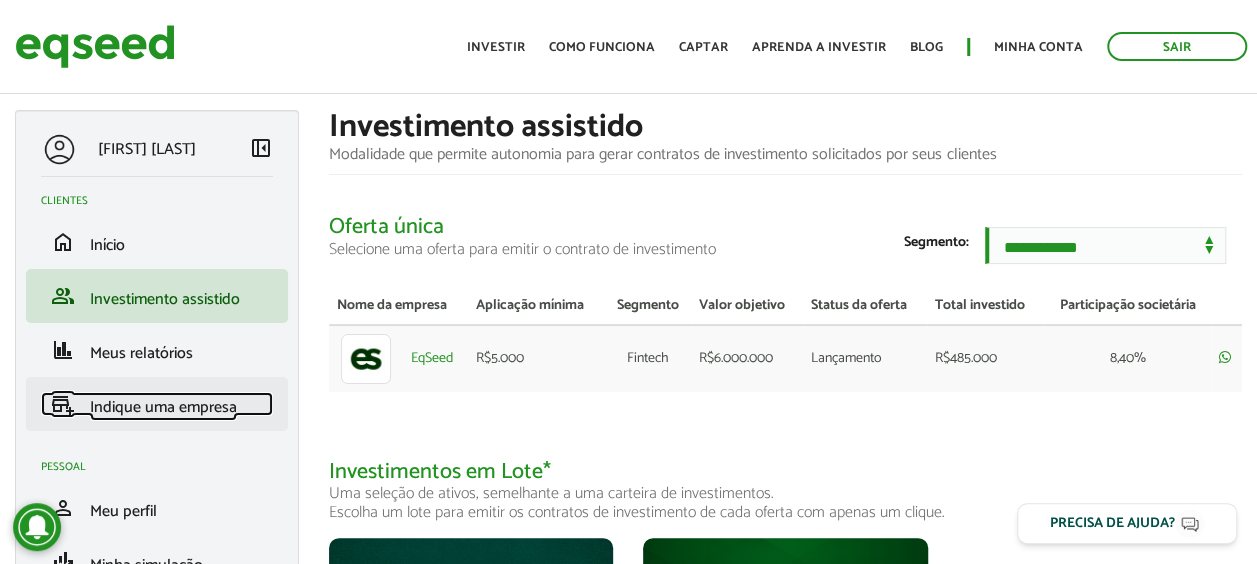 click on "Indique uma empresa" at bounding box center (163, 407) 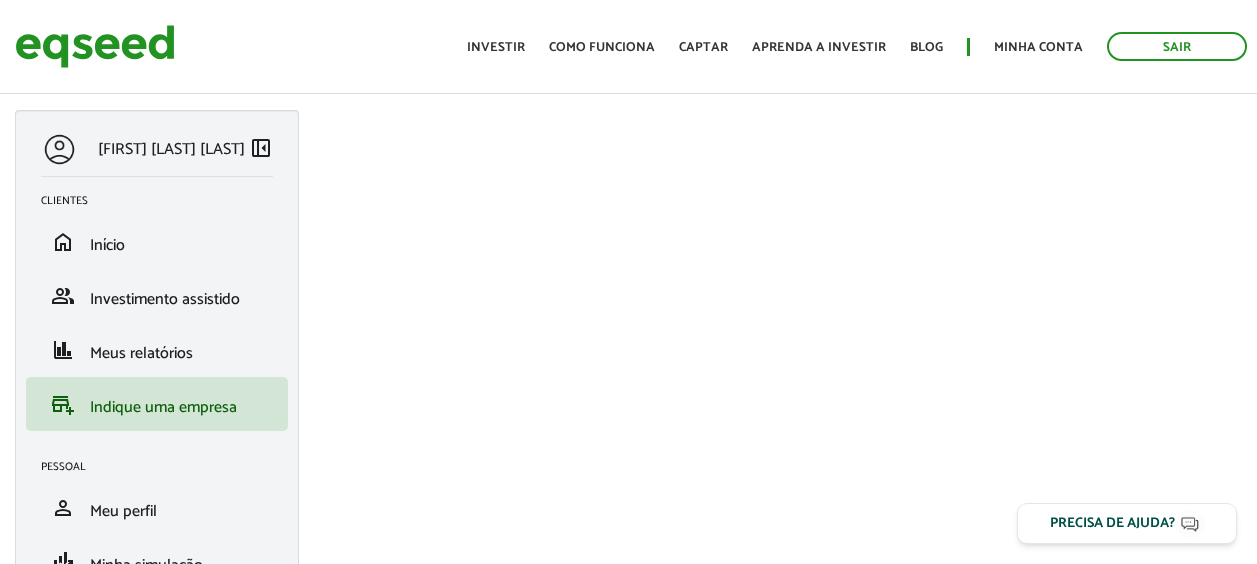 scroll, scrollTop: 0, scrollLeft: 0, axis: both 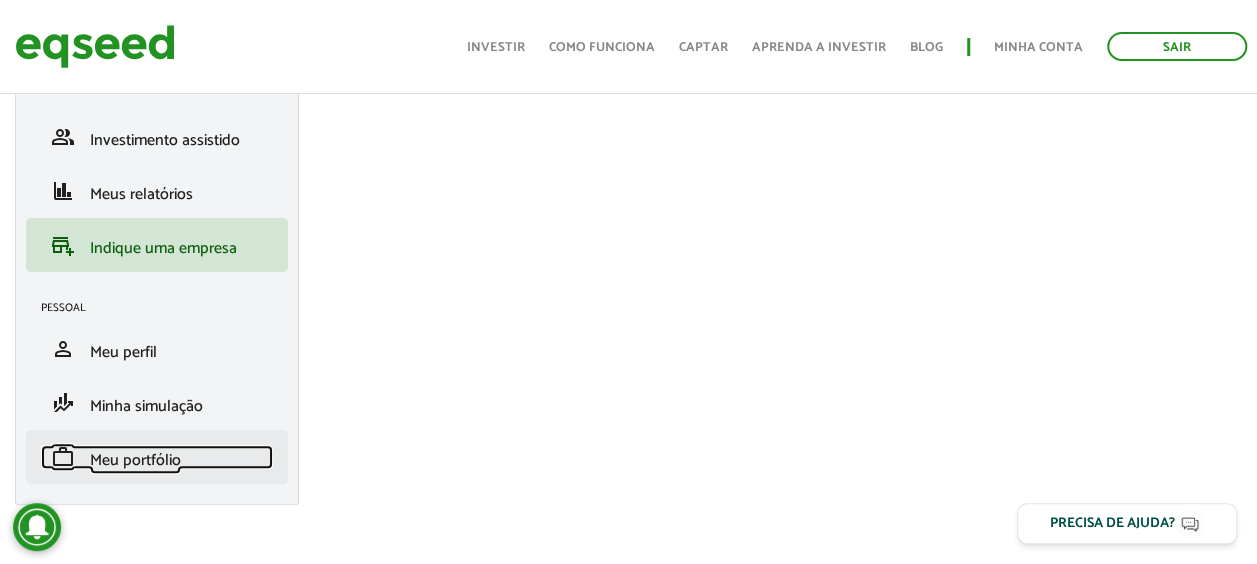 click on "Meu portfólio" at bounding box center [135, 460] 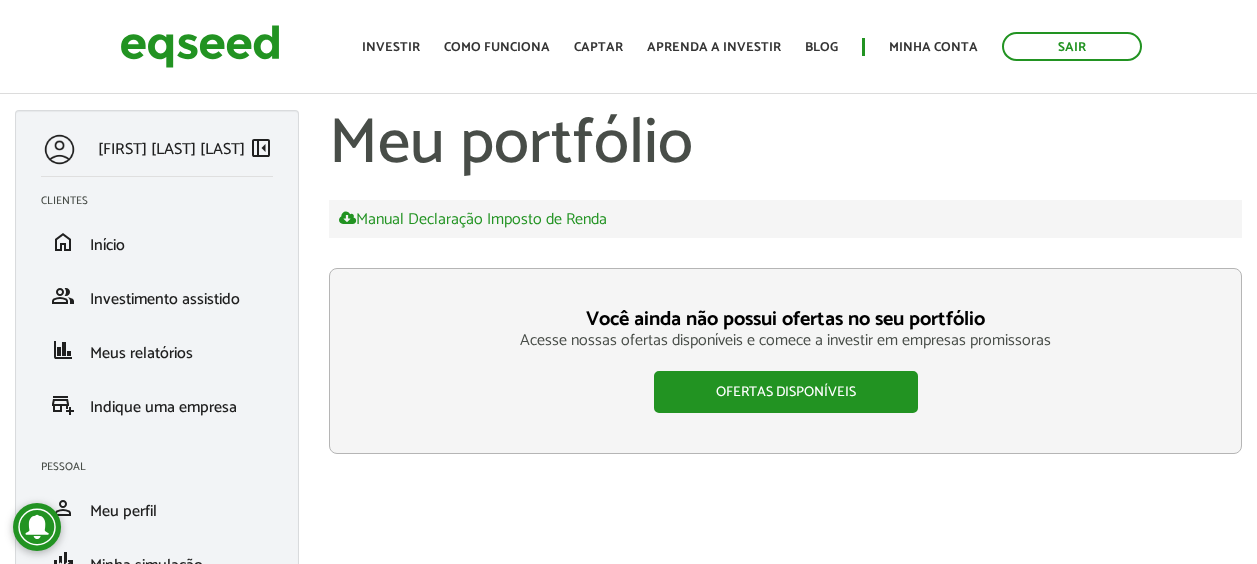 scroll, scrollTop: 0, scrollLeft: 0, axis: both 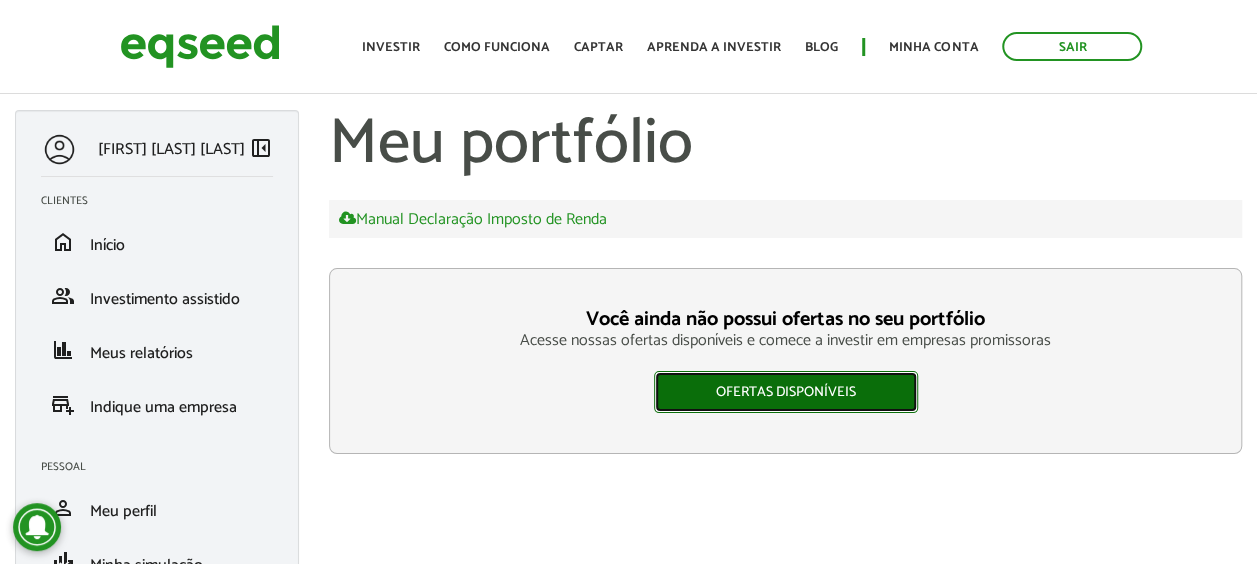 click on "Ofertas disponíveis" at bounding box center [786, 392] 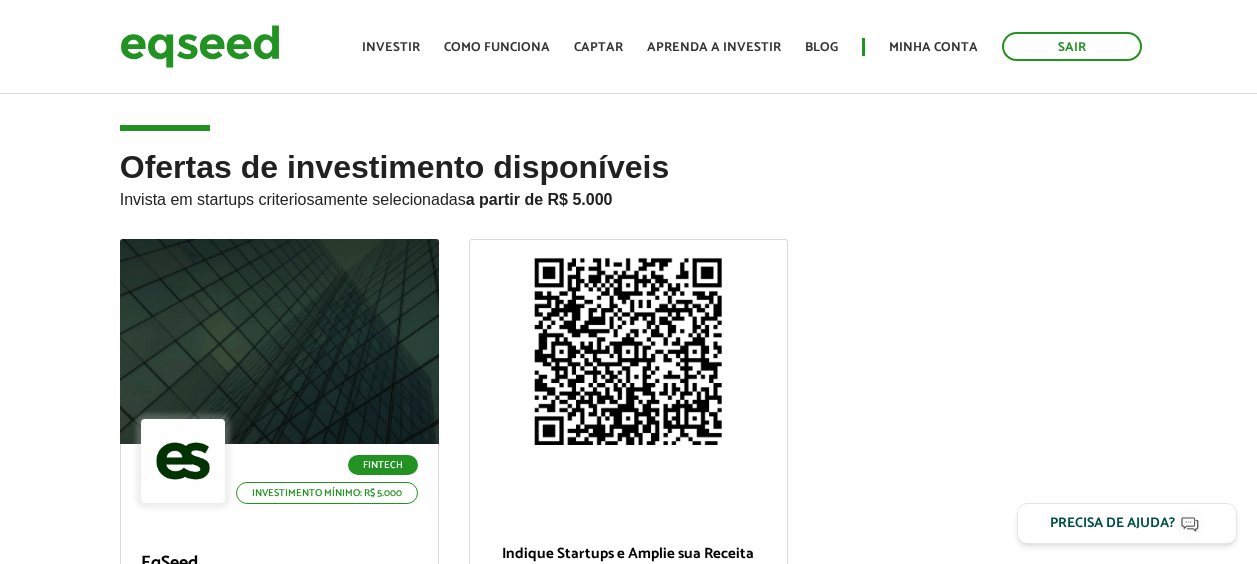 scroll, scrollTop: 0, scrollLeft: 0, axis: both 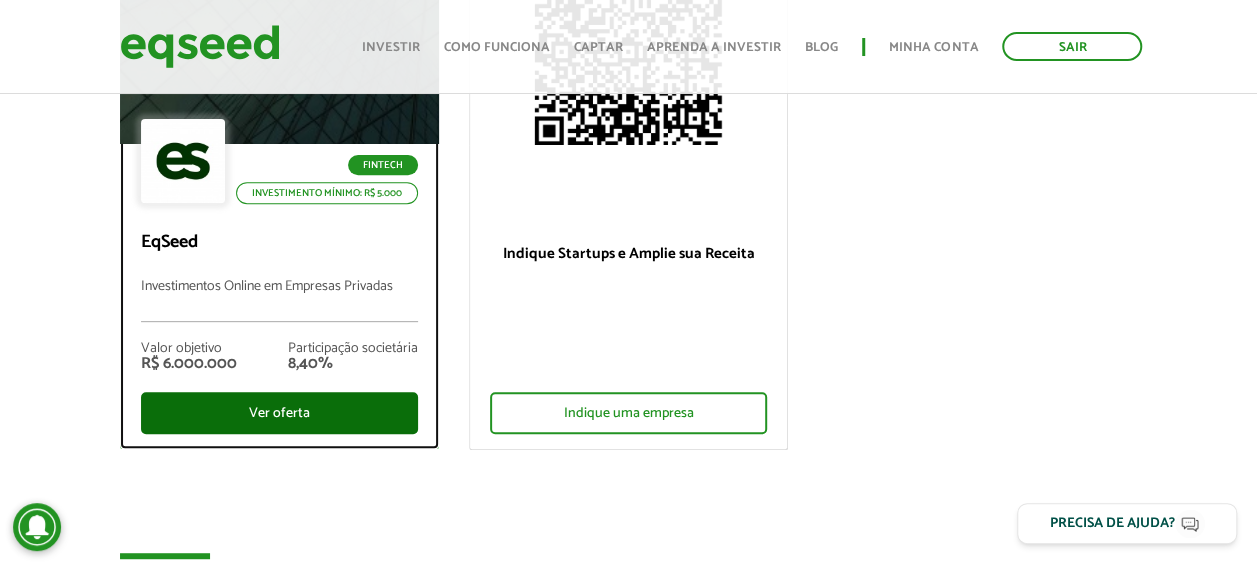 click on "Ver oferta" at bounding box center (279, 413) 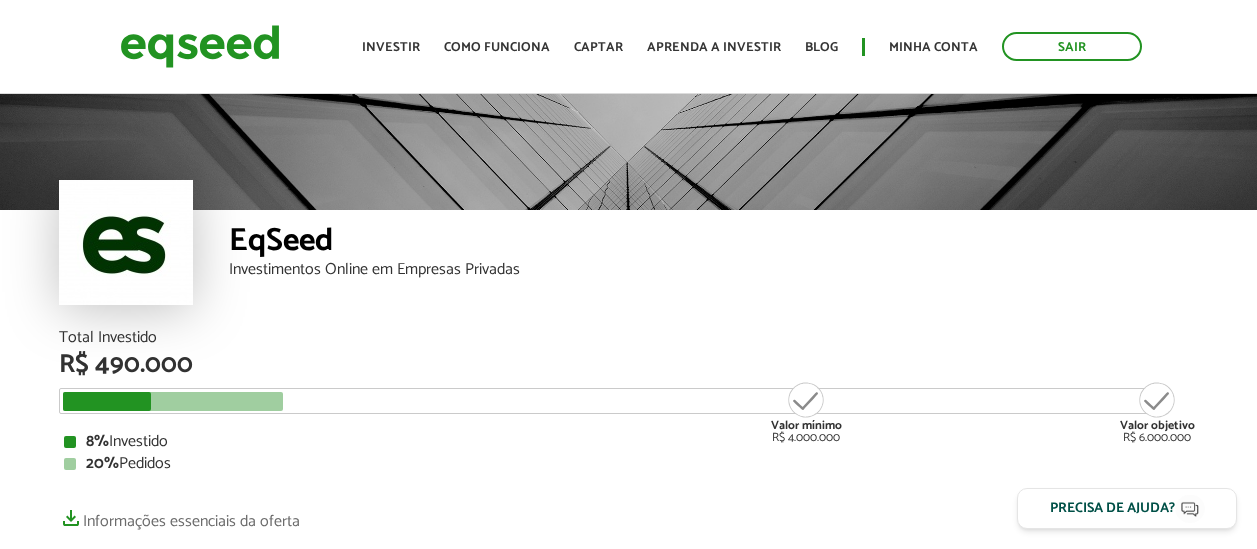 scroll, scrollTop: 0, scrollLeft: 0, axis: both 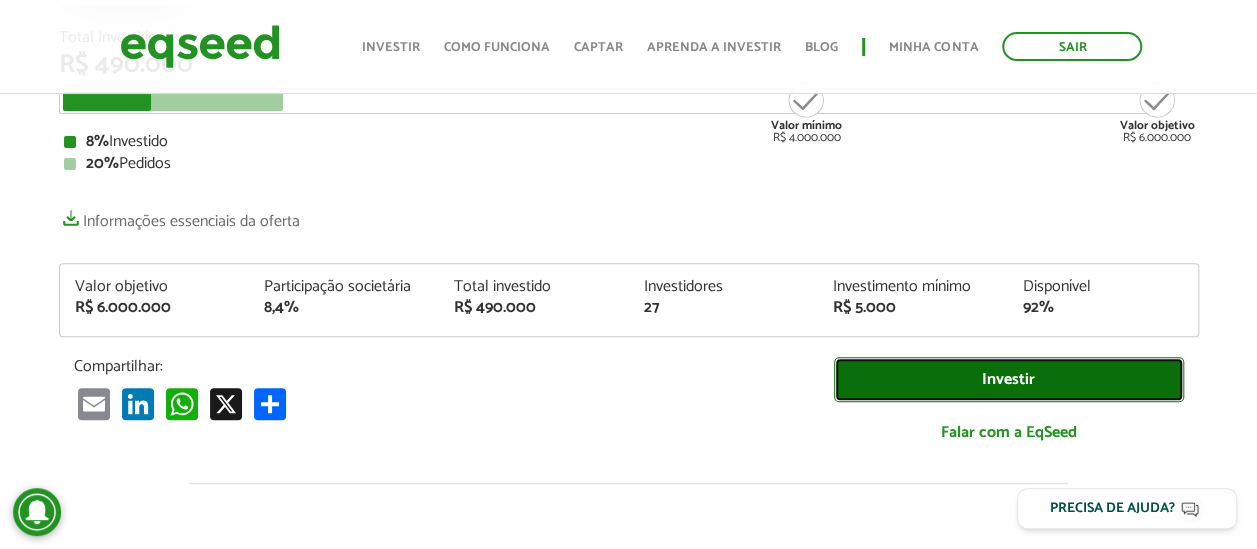 click on "Investir" at bounding box center (1009, 379) 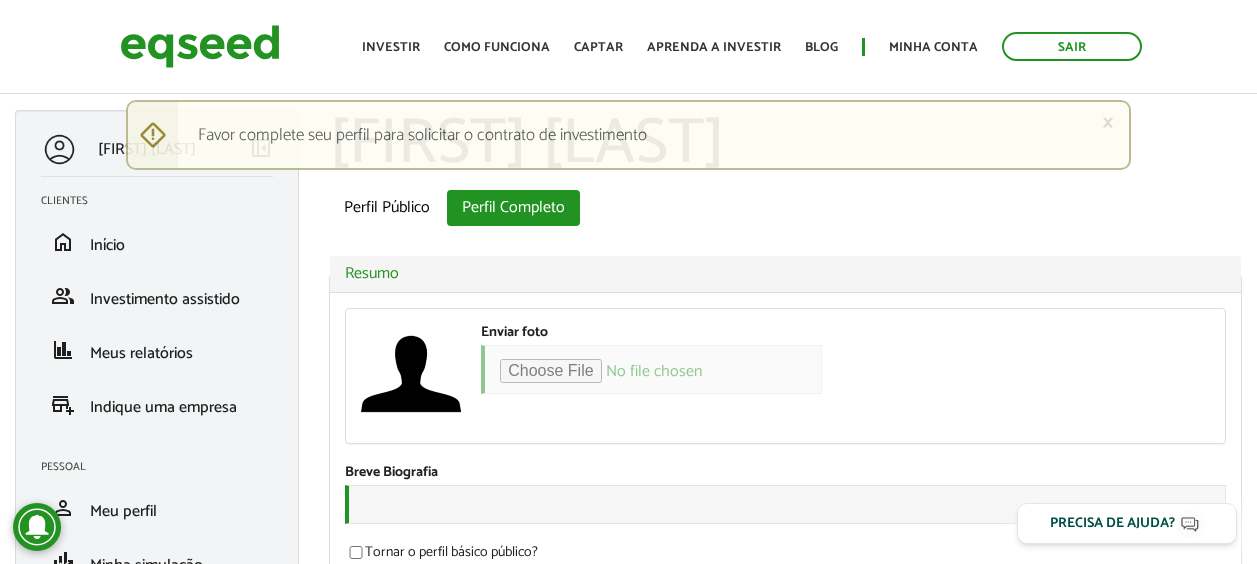 scroll, scrollTop: 0, scrollLeft: 0, axis: both 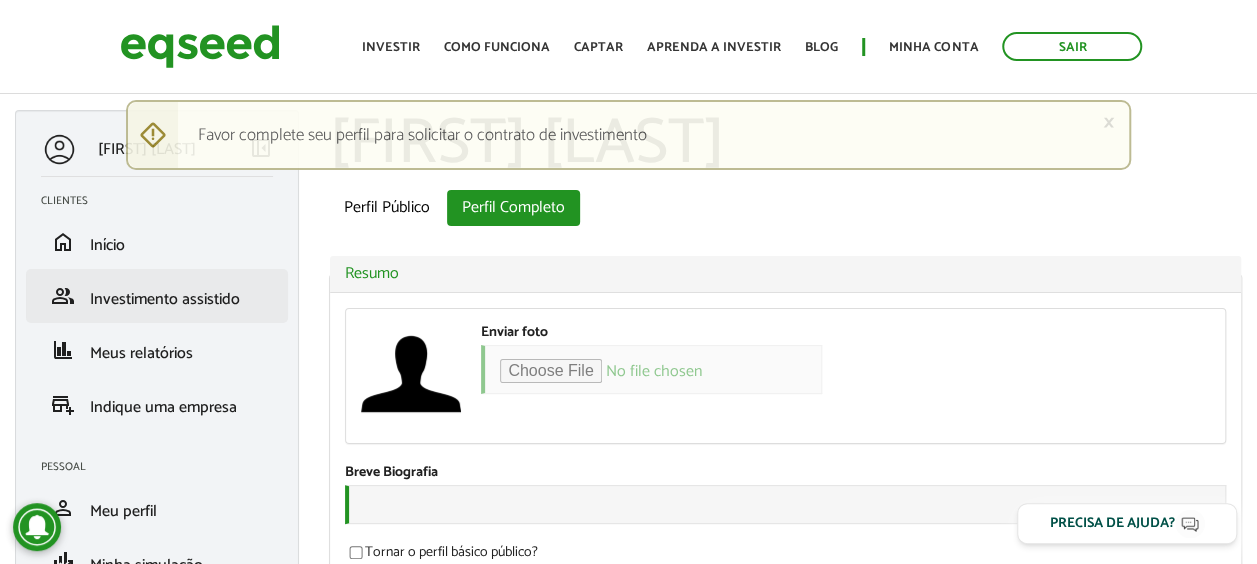type on "**********" 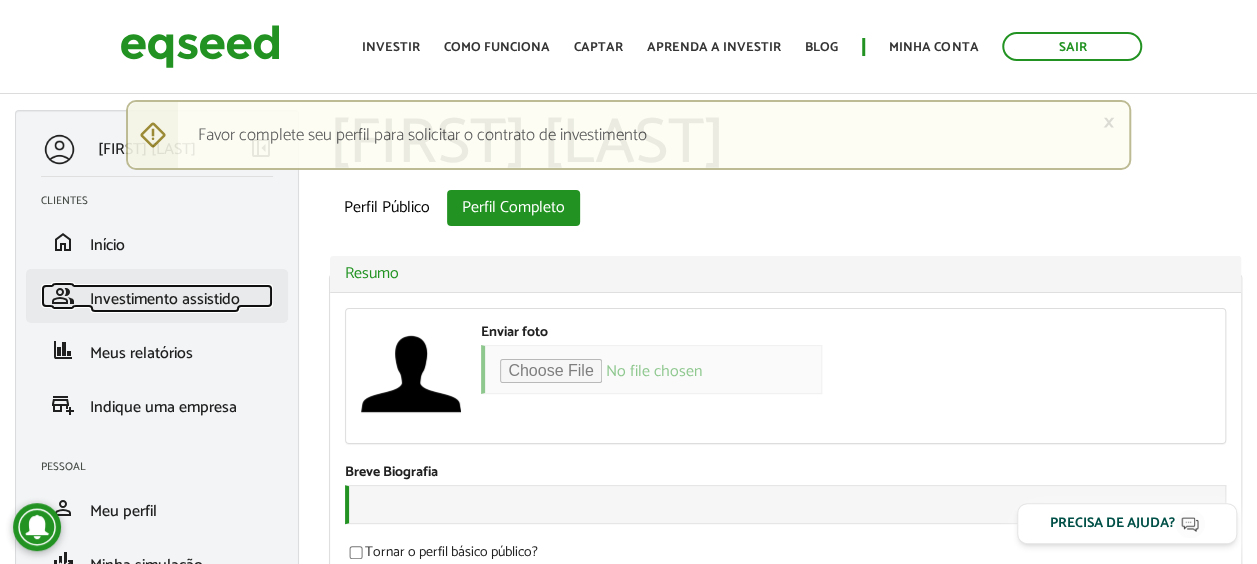 click on "Investimento assistido" at bounding box center (165, 299) 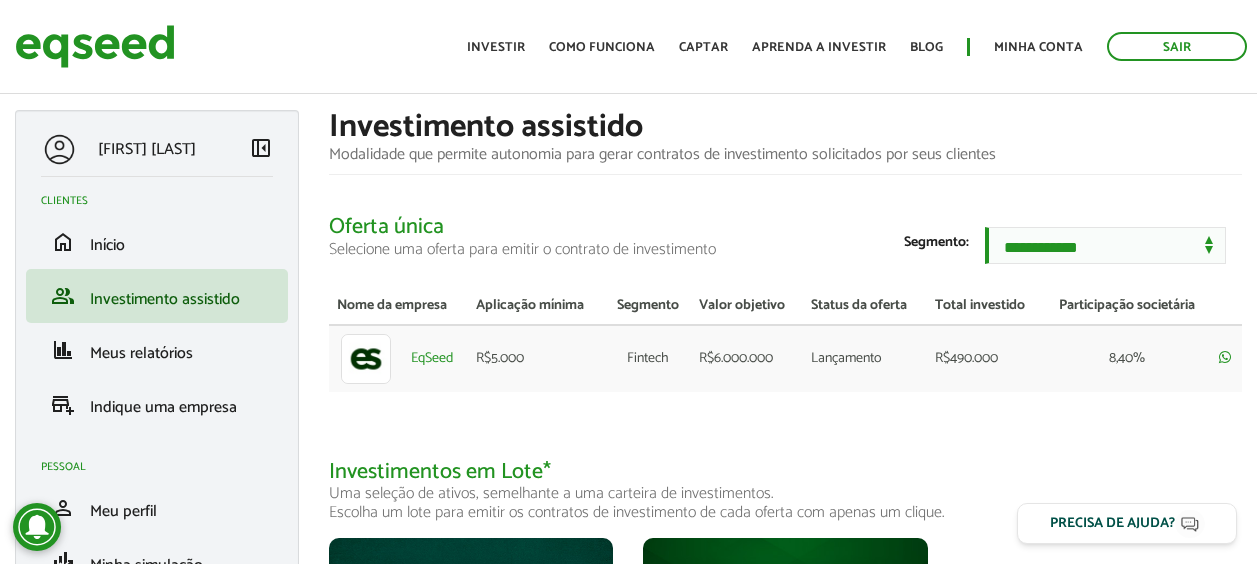 scroll, scrollTop: 0, scrollLeft: 0, axis: both 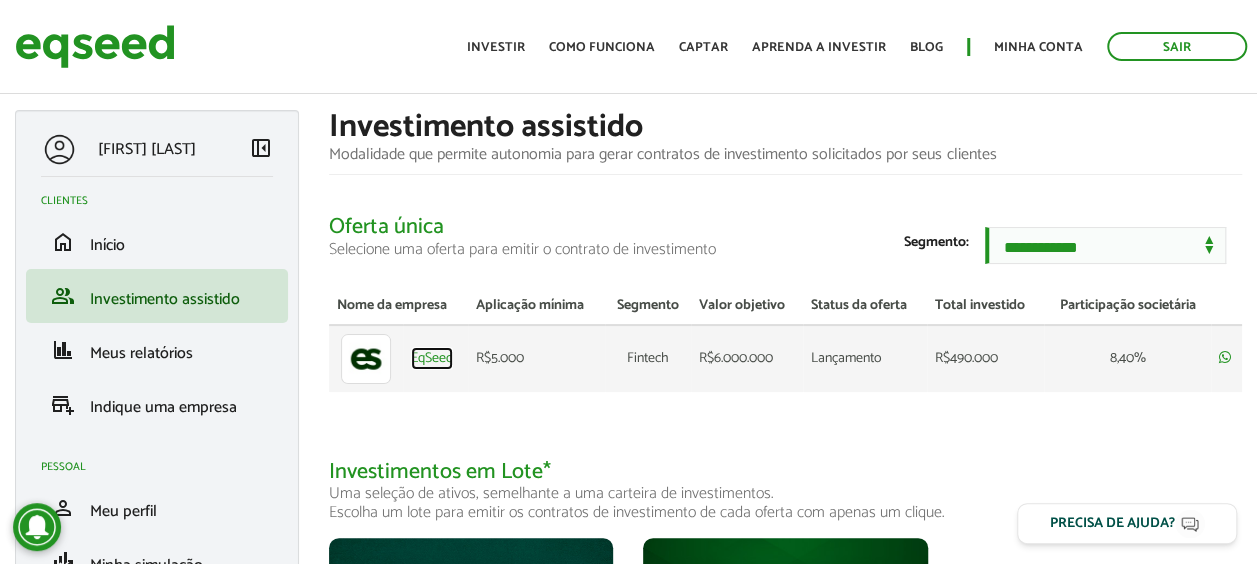 click on "EqSeed" at bounding box center [432, 359] 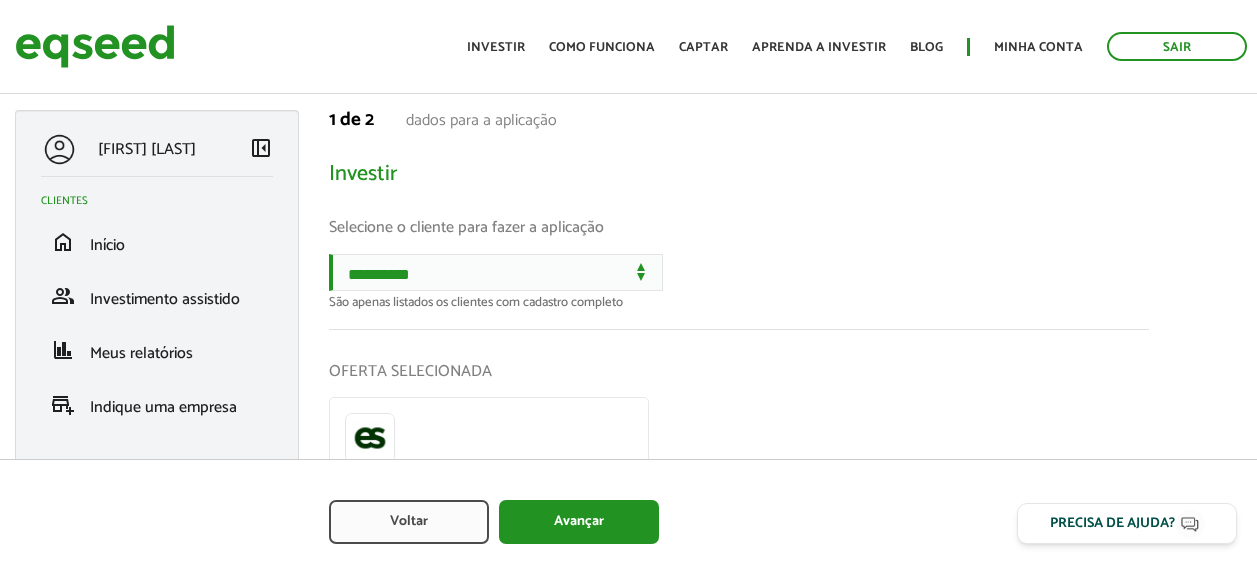scroll, scrollTop: 0, scrollLeft: 0, axis: both 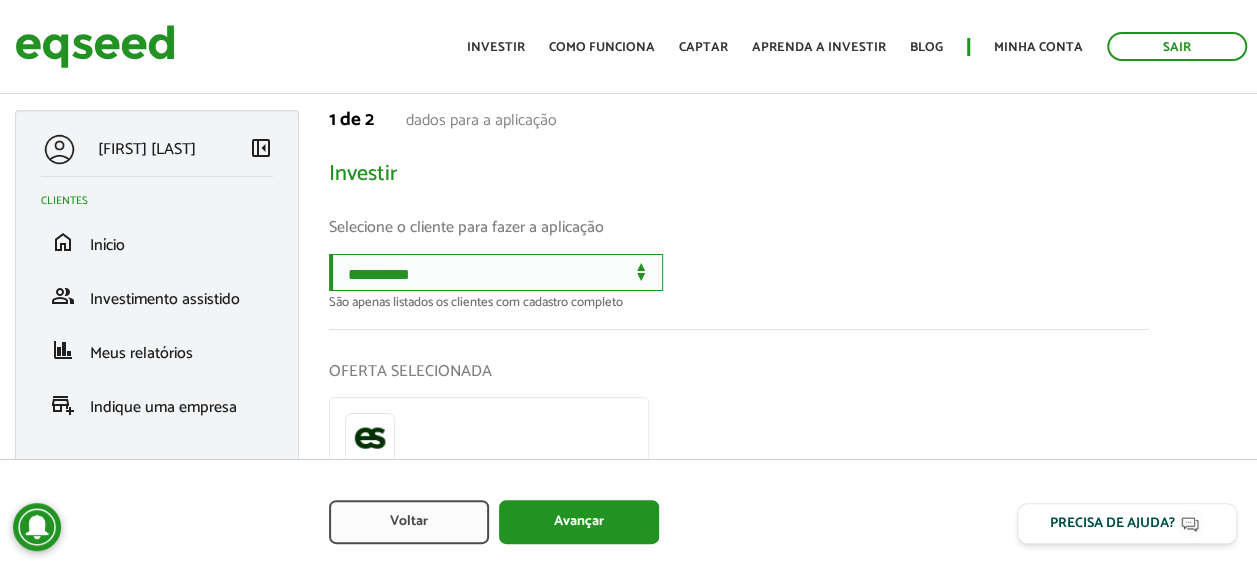 click on "**********" at bounding box center (496, 272) 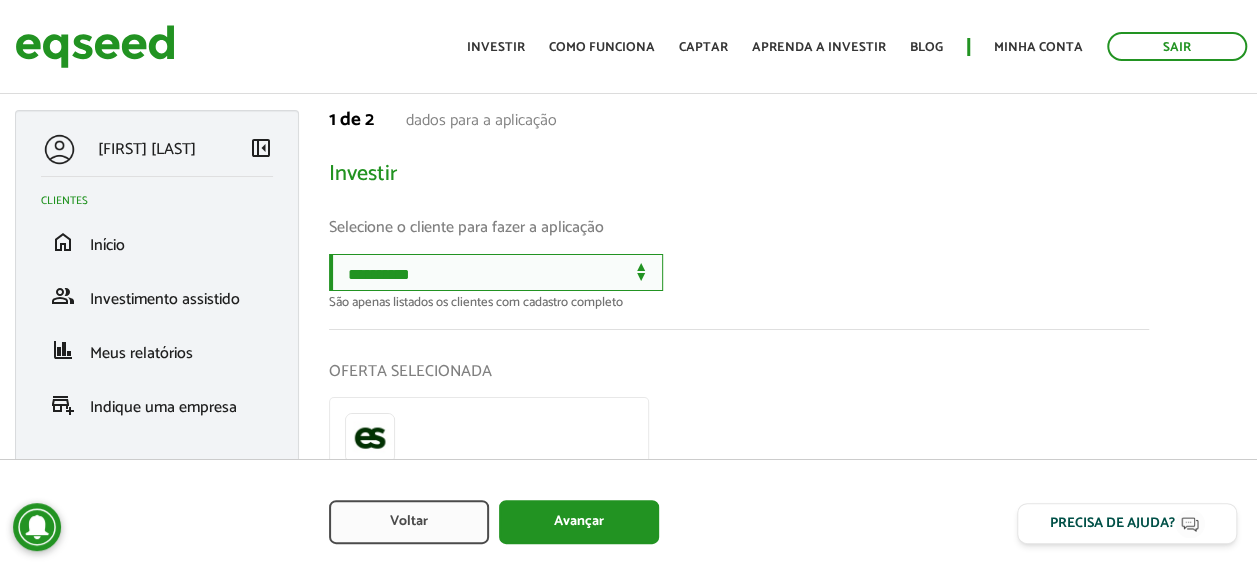 select on "******" 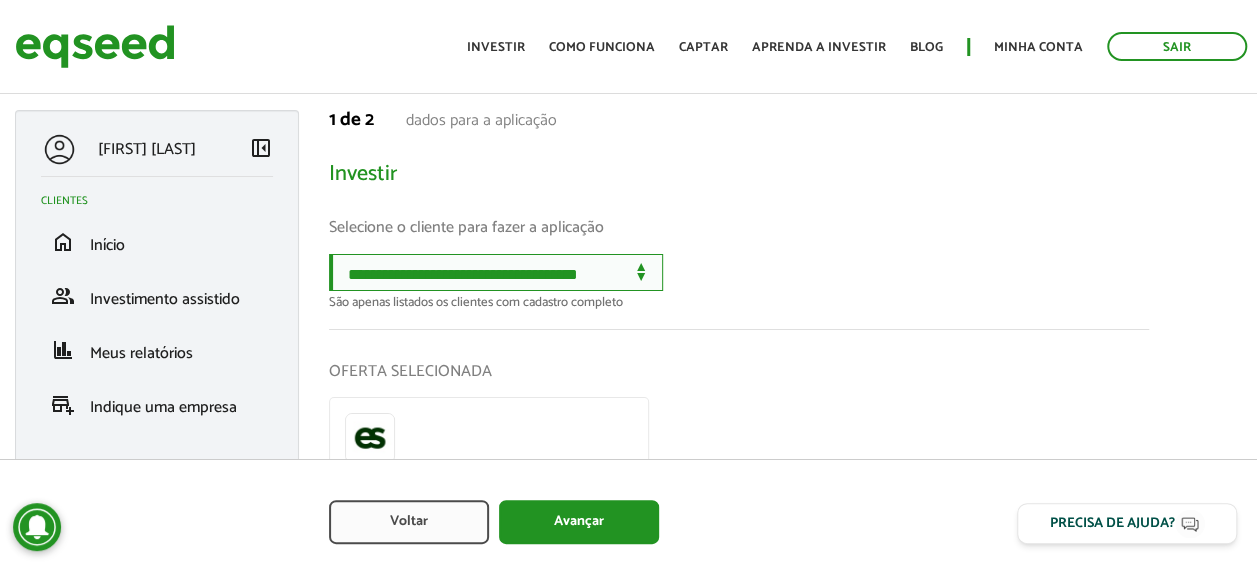 click on "**********" at bounding box center [496, 272] 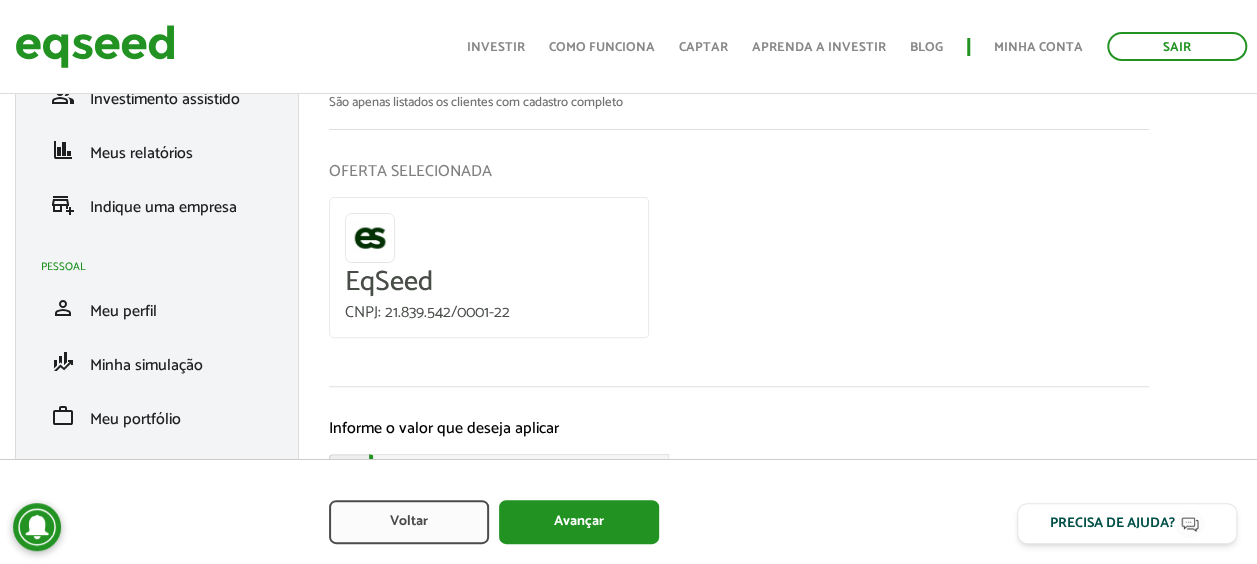 scroll, scrollTop: 314, scrollLeft: 0, axis: vertical 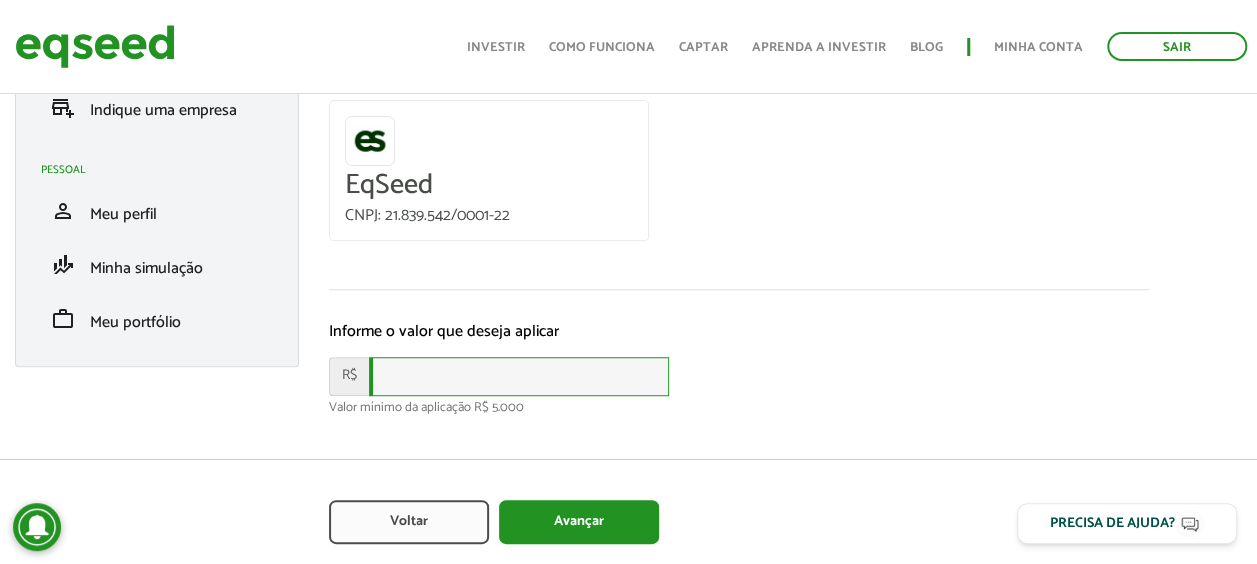 click at bounding box center (519, 376) 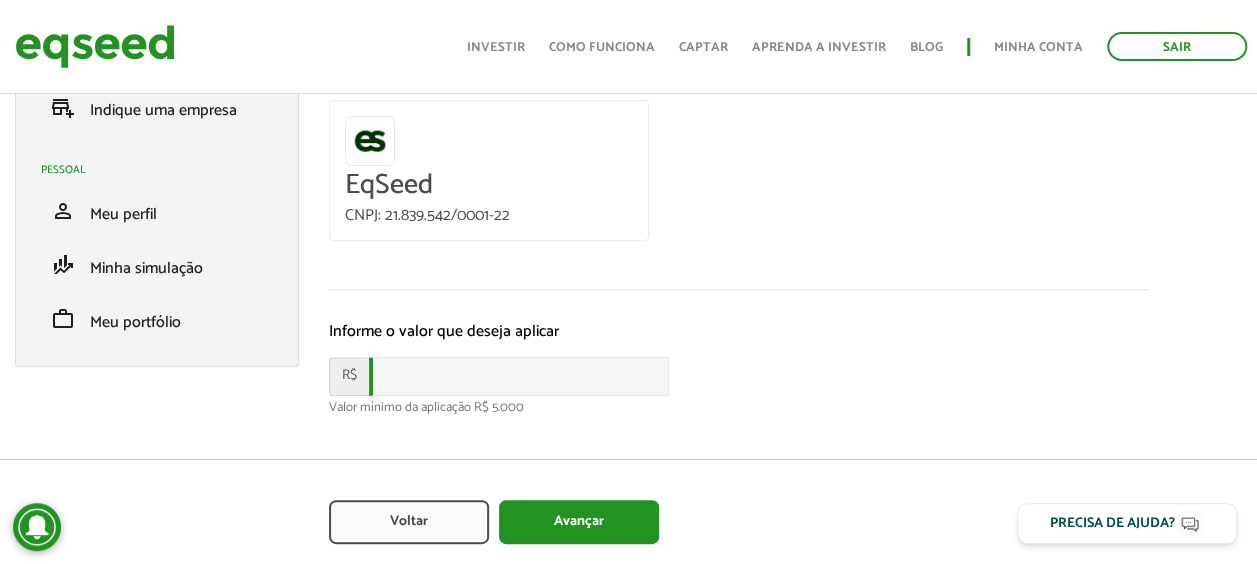 click on "R$" at bounding box center [739, 376] 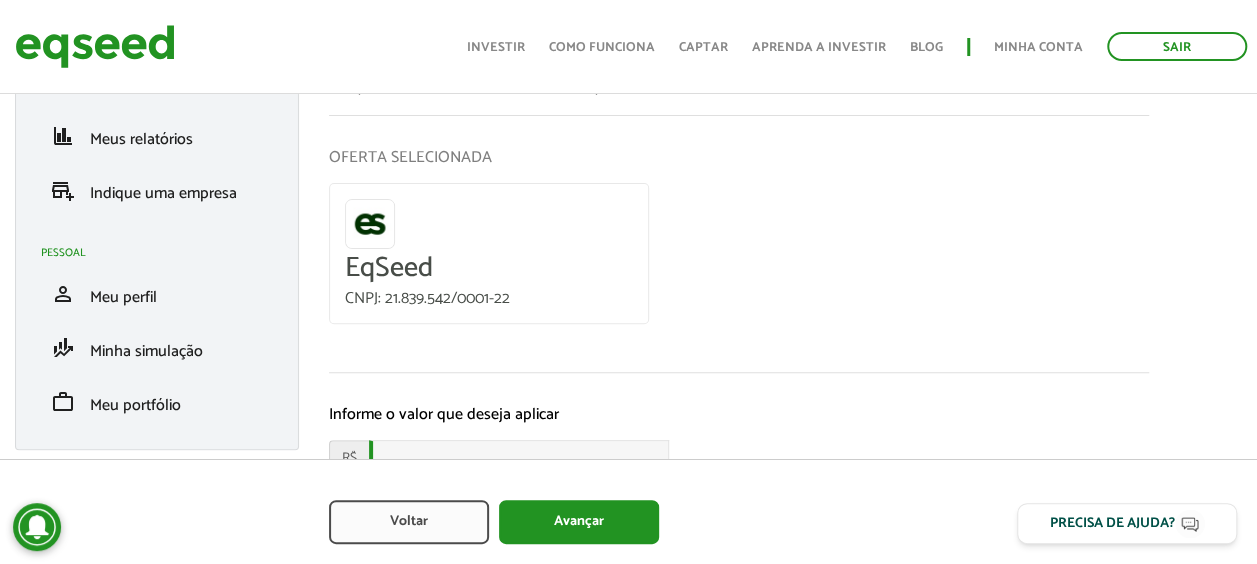 click on "OFERTA SELECIONADA EqSeed  CNPJ: 21.839.542/0001-22" at bounding box center (739, 244) 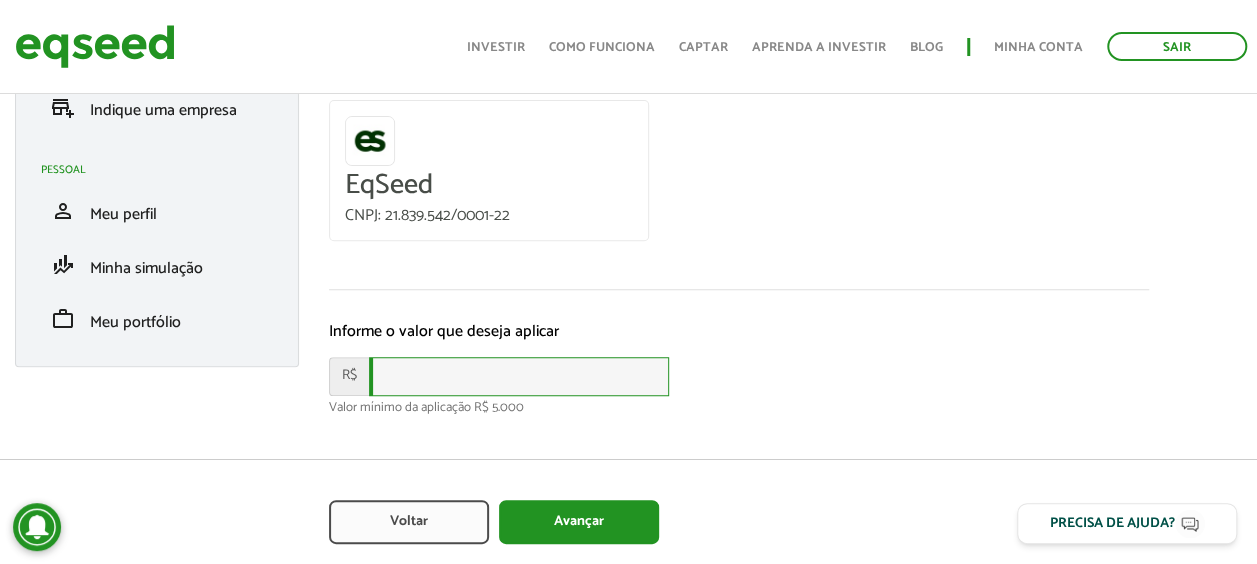 click at bounding box center (519, 376) 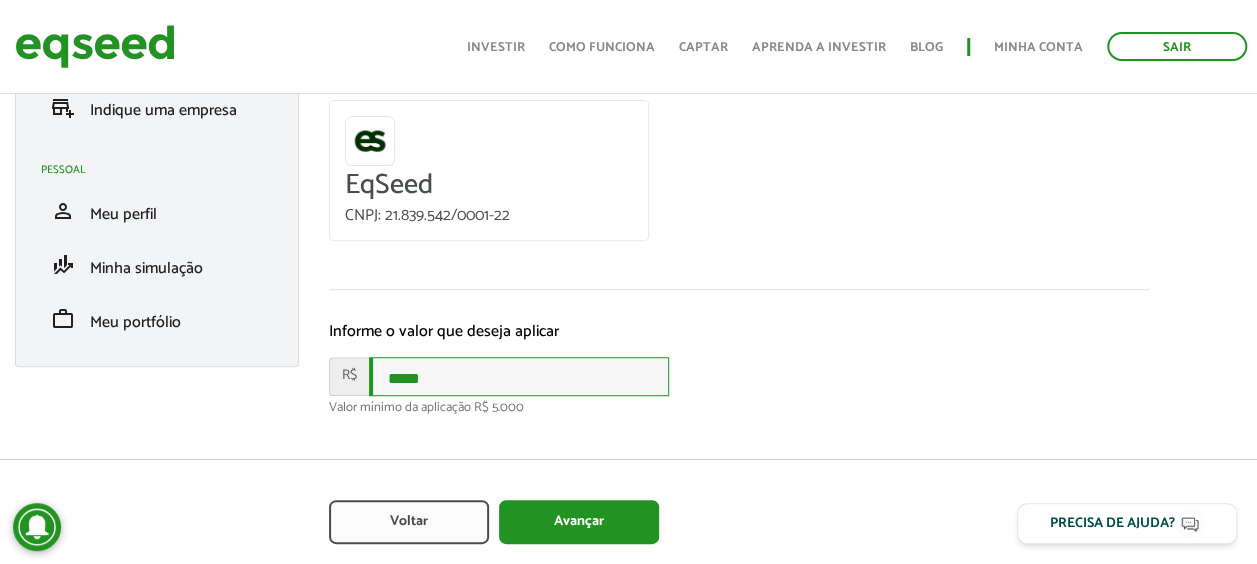 type on "*****" 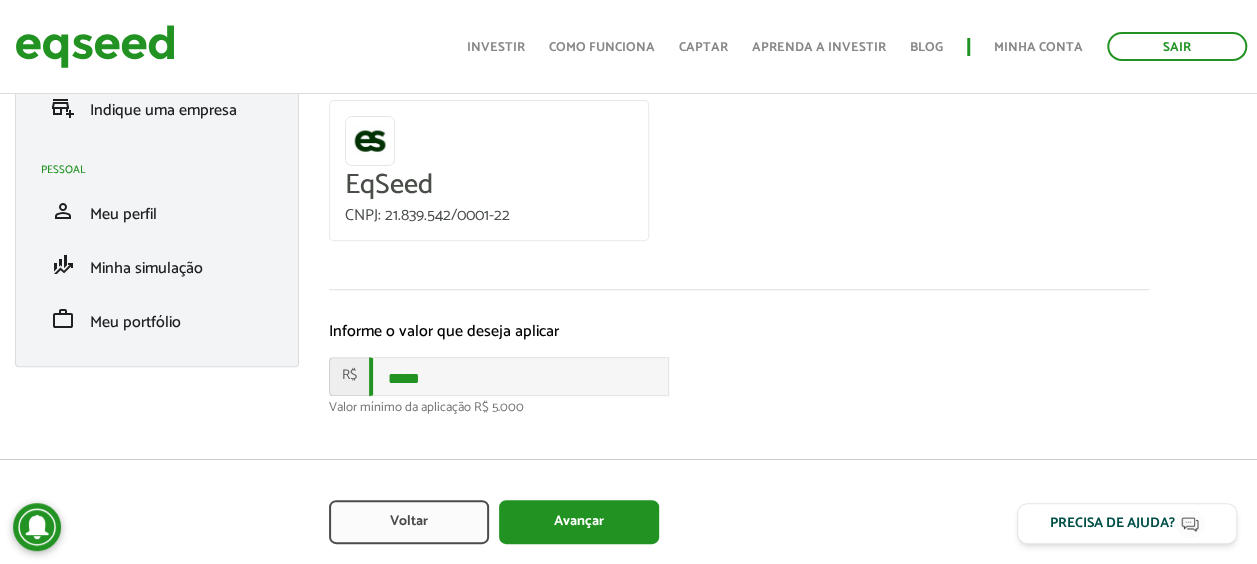 click on "**********" at bounding box center [739, 168] 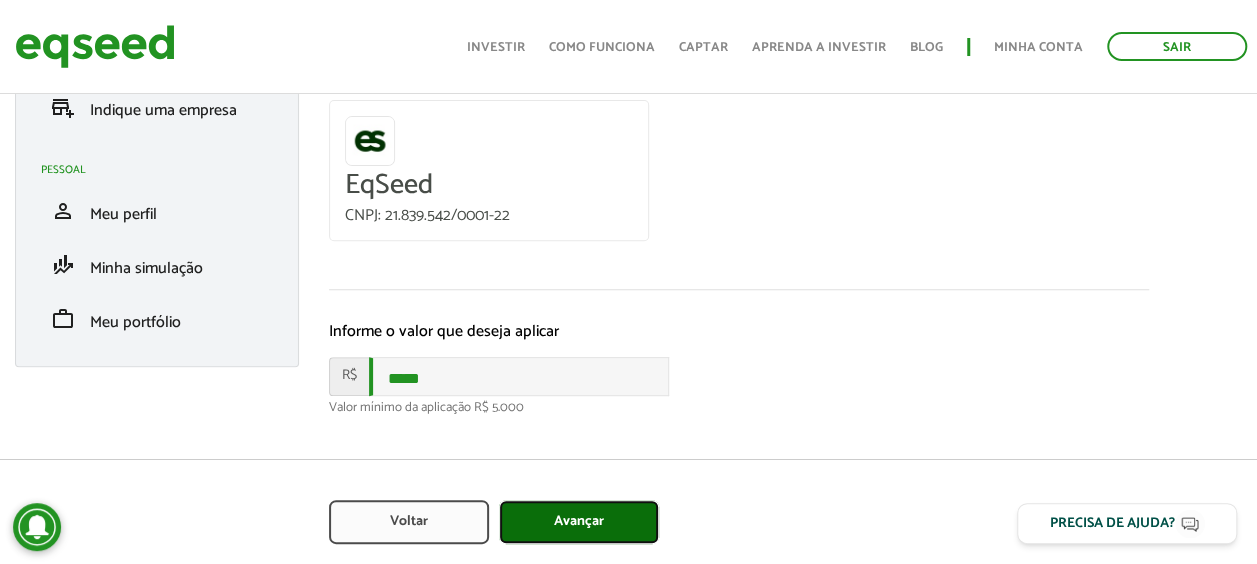 click on "Avançar" at bounding box center [579, 522] 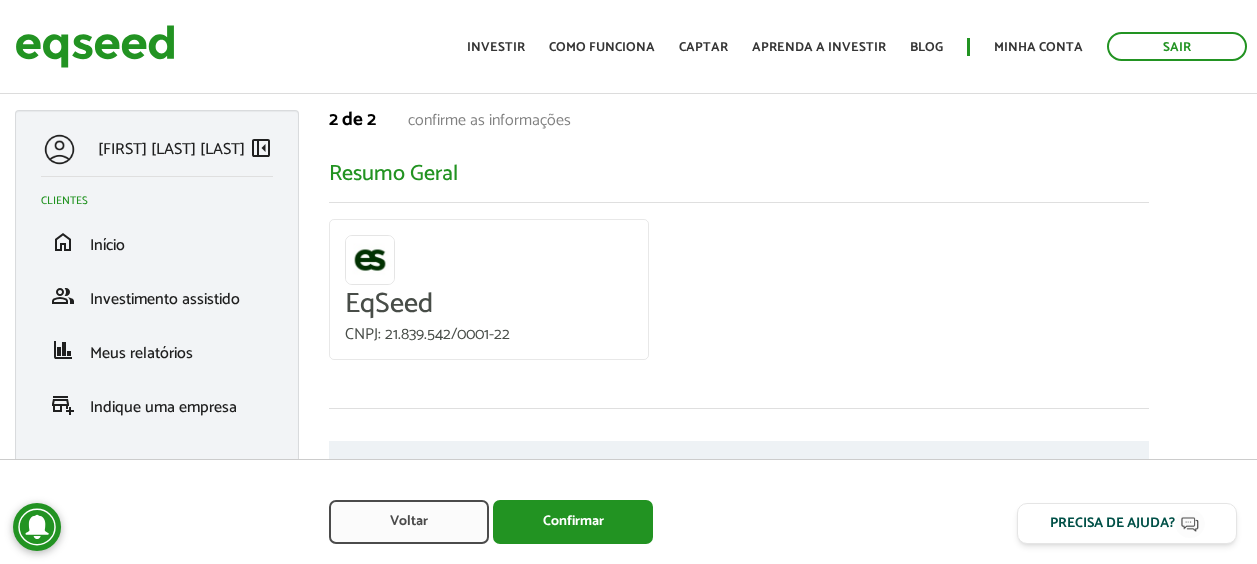 scroll, scrollTop: 0, scrollLeft: 0, axis: both 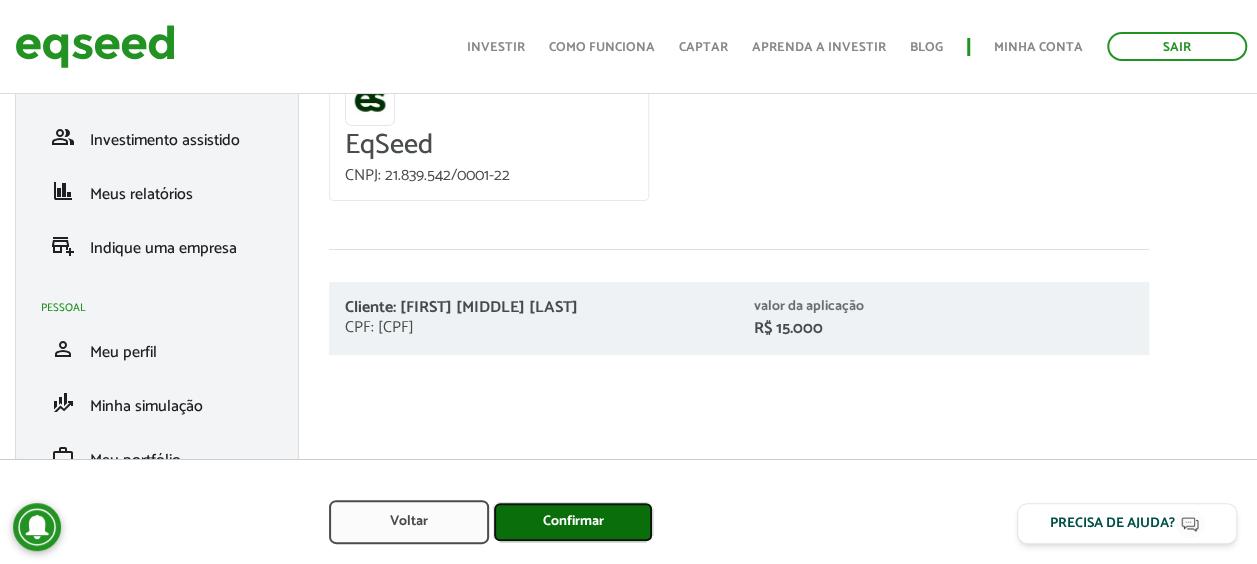 click on "Confirmar" at bounding box center [573, 522] 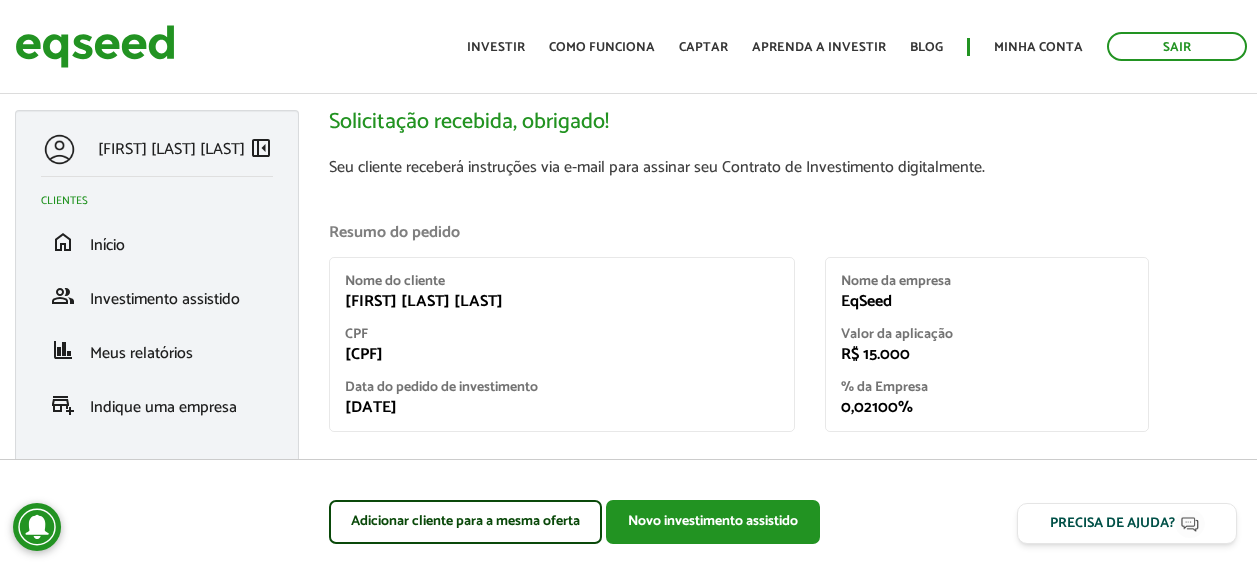 scroll, scrollTop: 0, scrollLeft: 0, axis: both 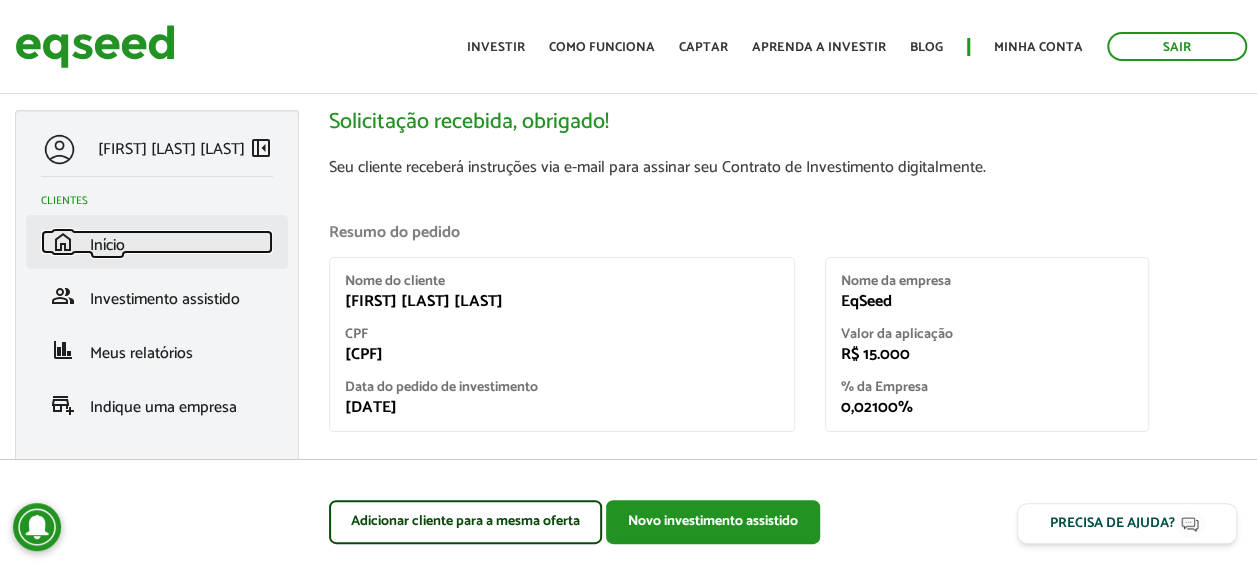 click on "Início" at bounding box center (107, 245) 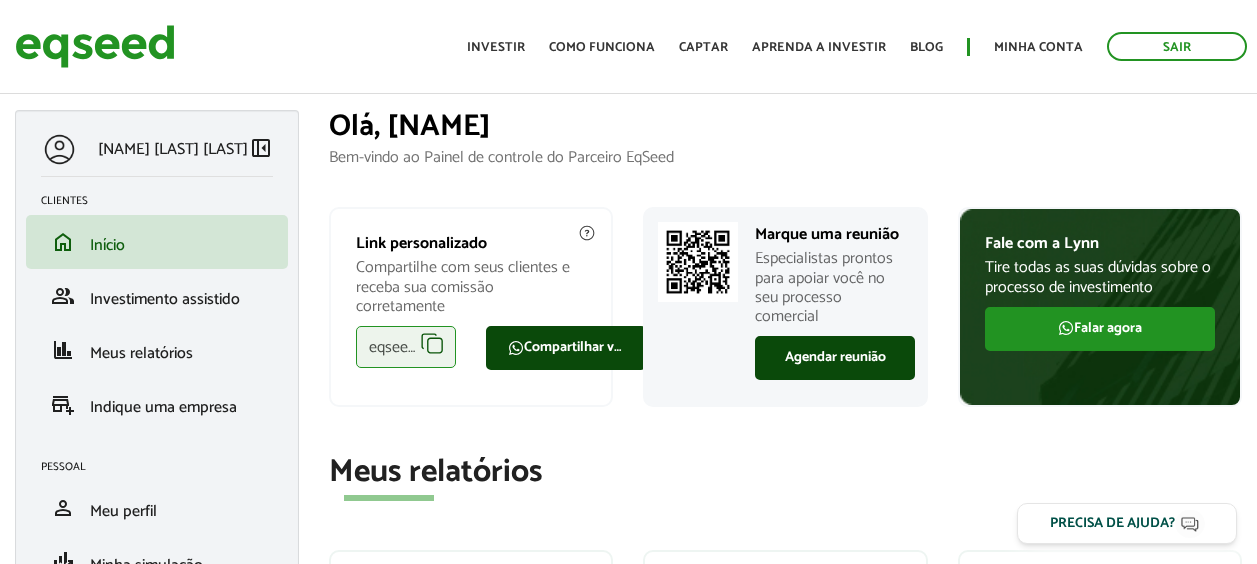 scroll, scrollTop: 0, scrollLeft: 0, axis: both 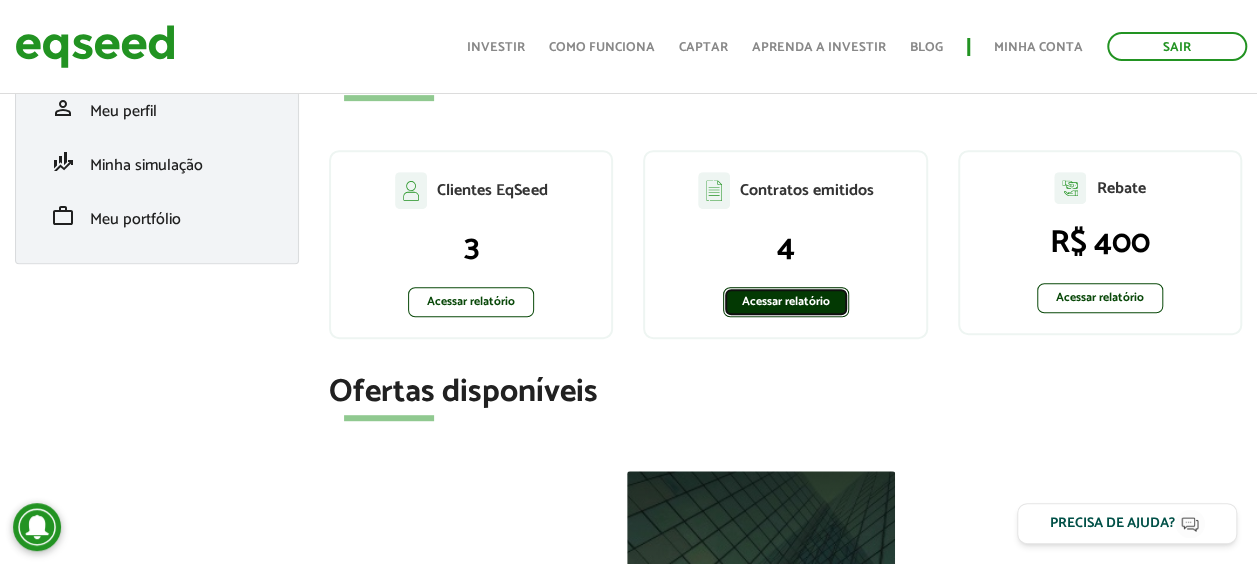 click on "Acessar relatório" at bounding box center (786, 302) 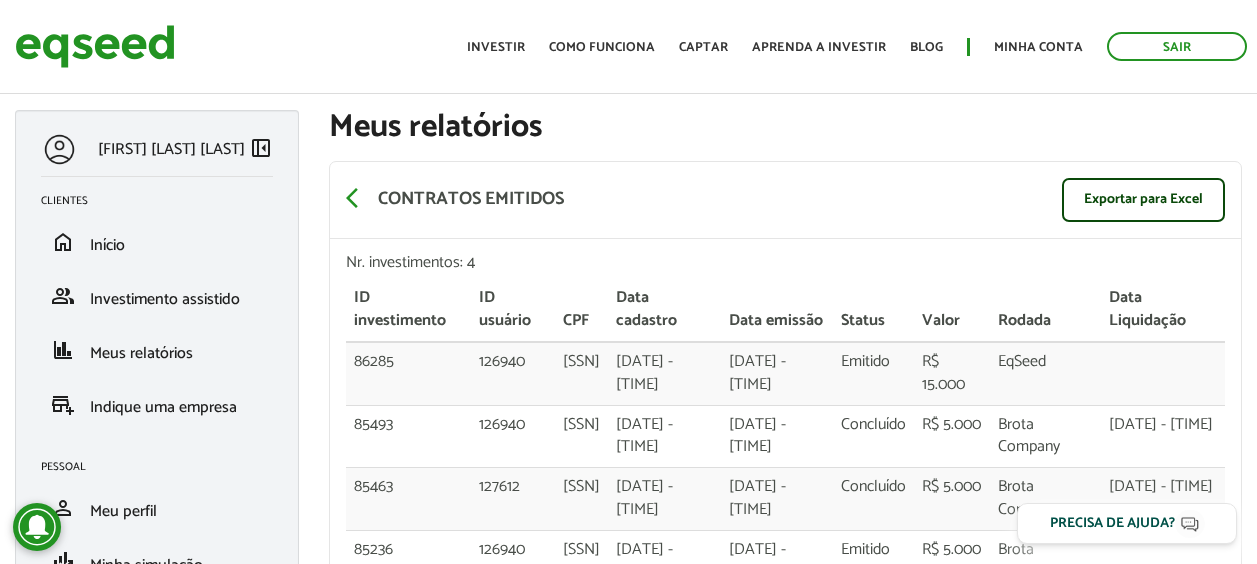 scroll, scrollTop: 0, scrollLeft: 0, axis: both 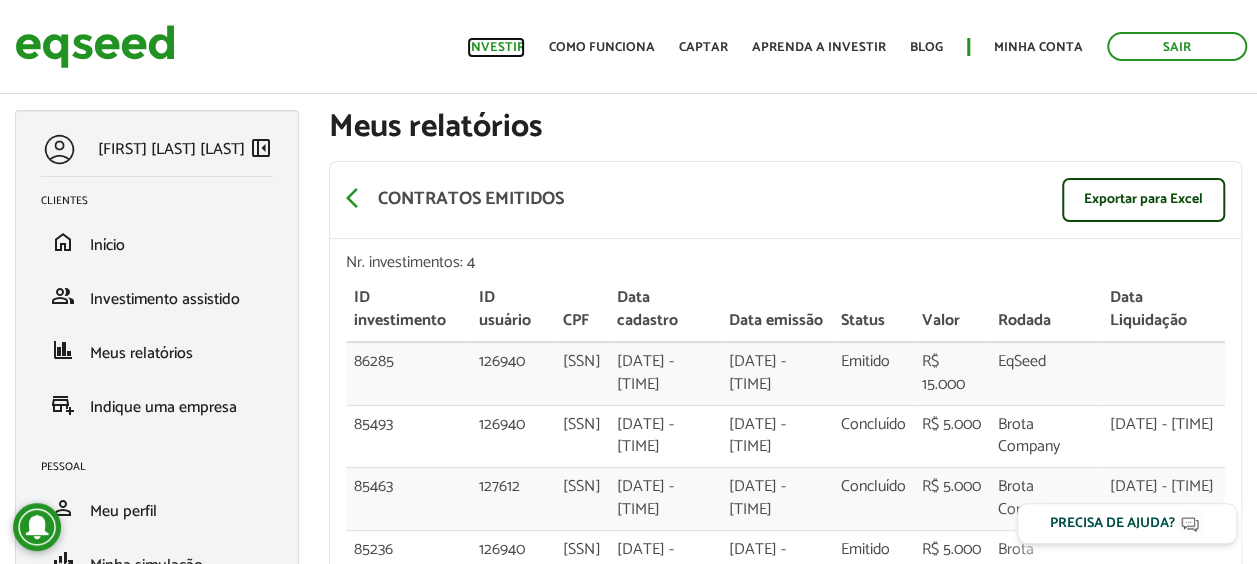 click on "Investir" at bounding box center (496, 47) 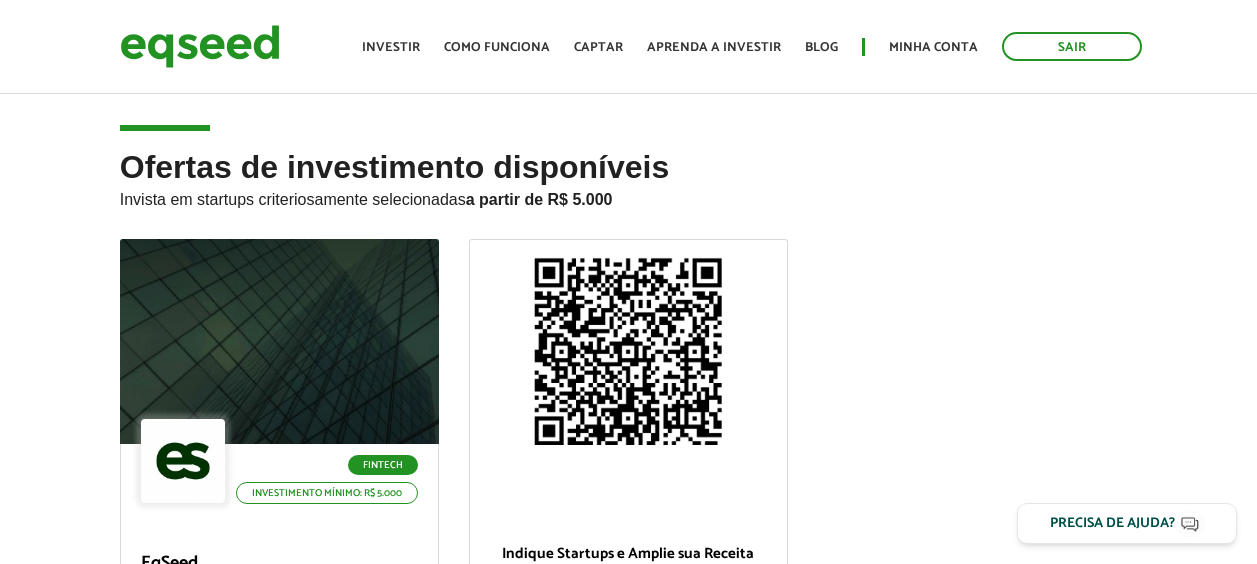 scroll, scrollTop: 0, scrollLeft: 0, axis: both 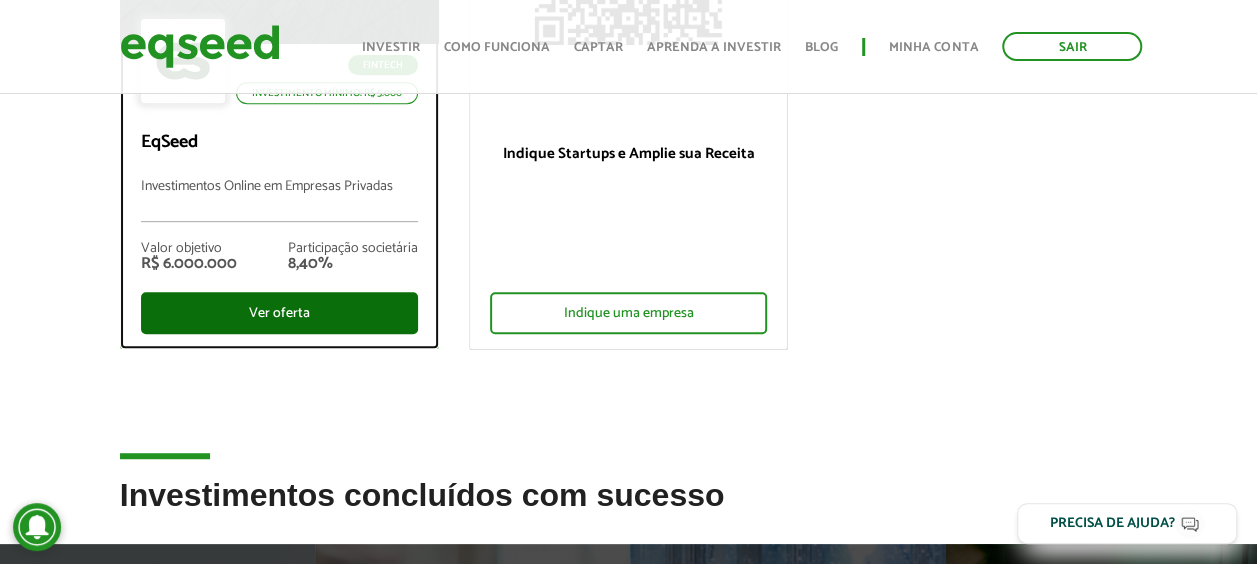 click on "Ver oferta" at bounding box center [279, 313] 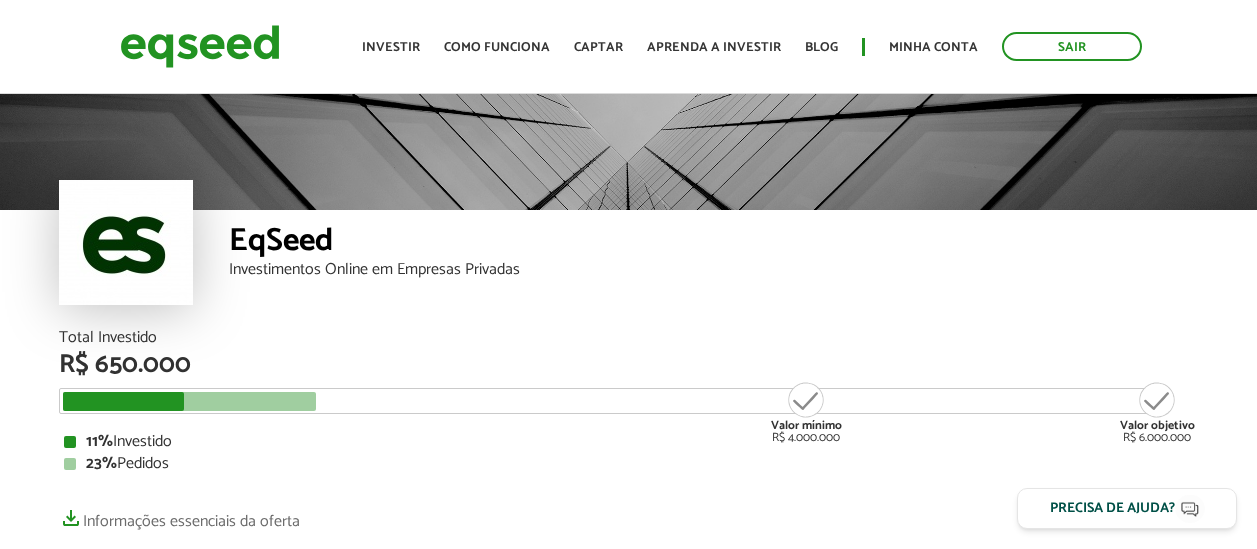 scroll, scrollTop: 0, scrollLeft: 0, axis: both 